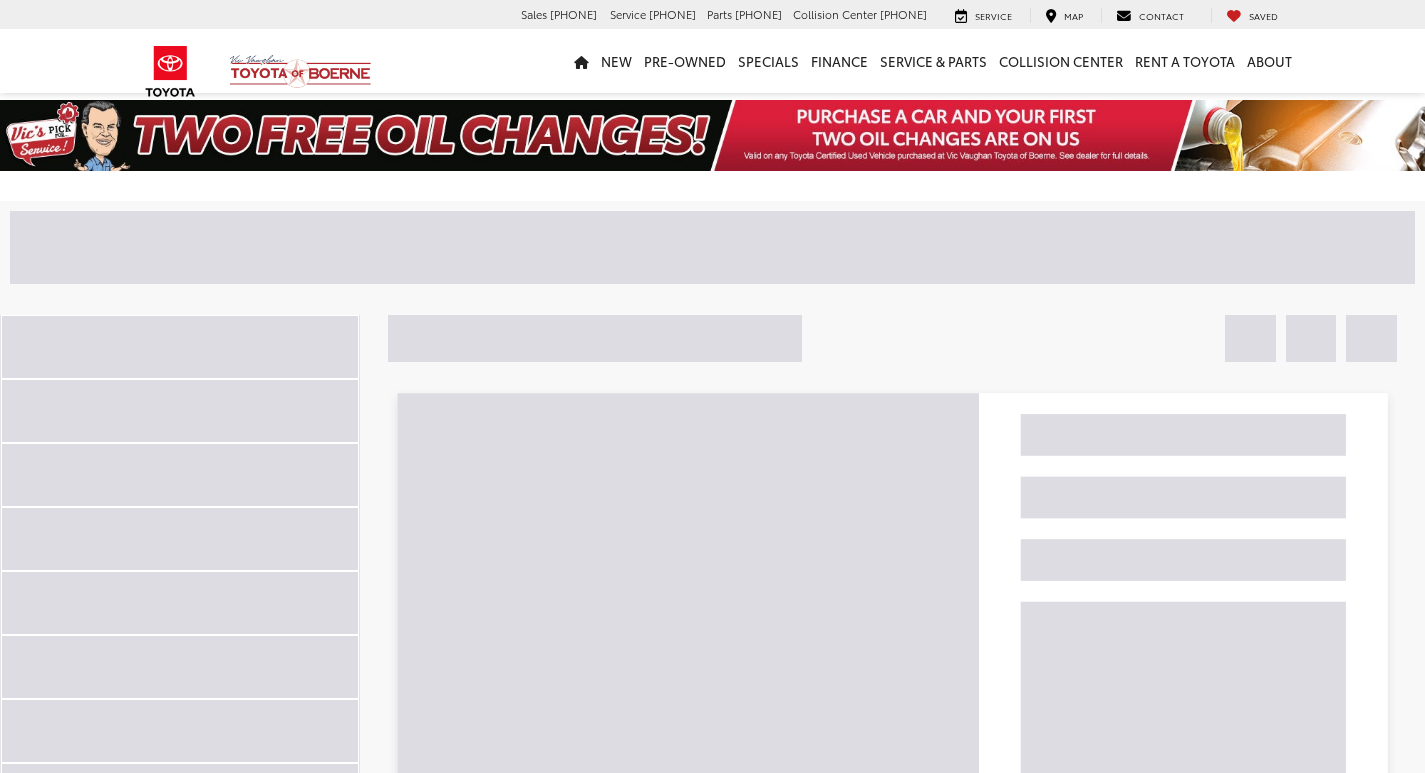 scroll, scrollTop: 0, scrollLeft: 0, axis: both 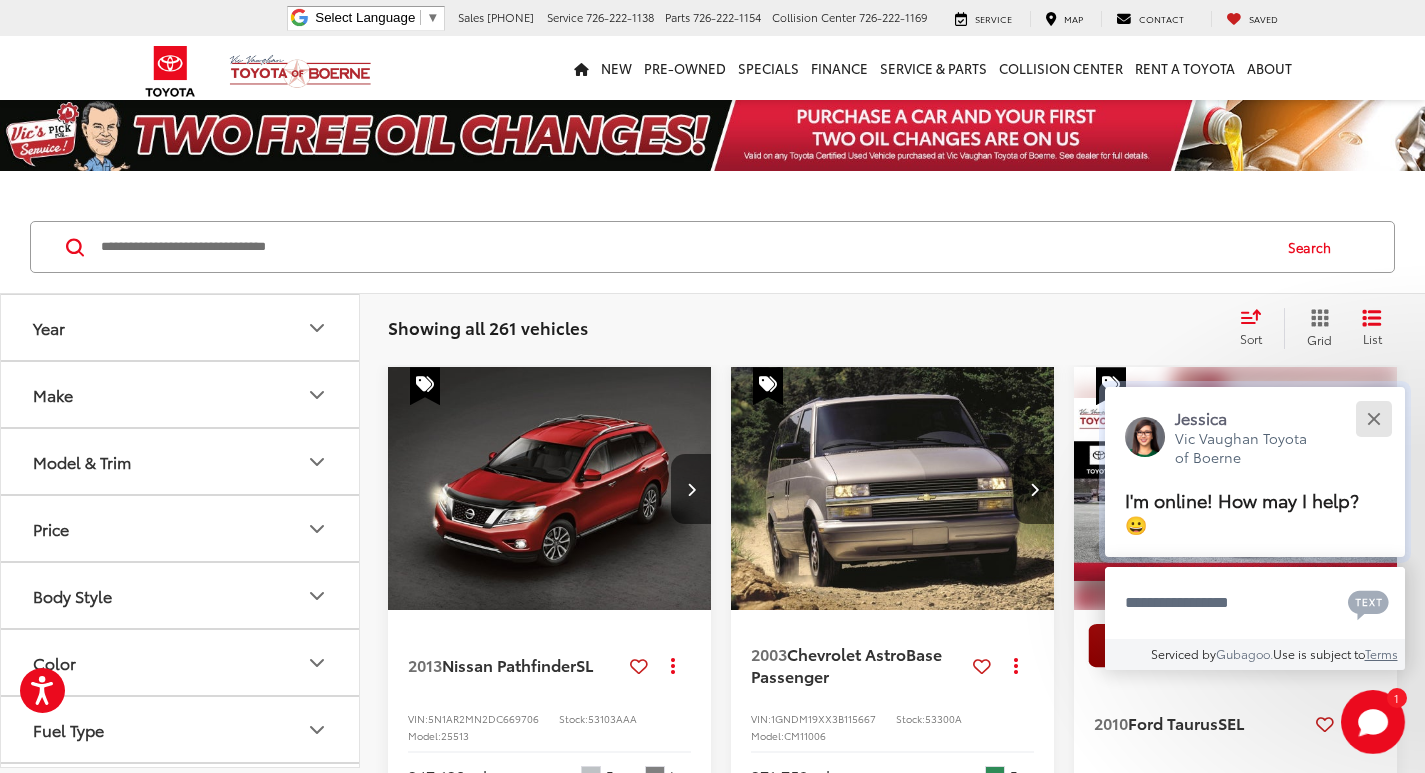 click at bounding box center (1373, 418) 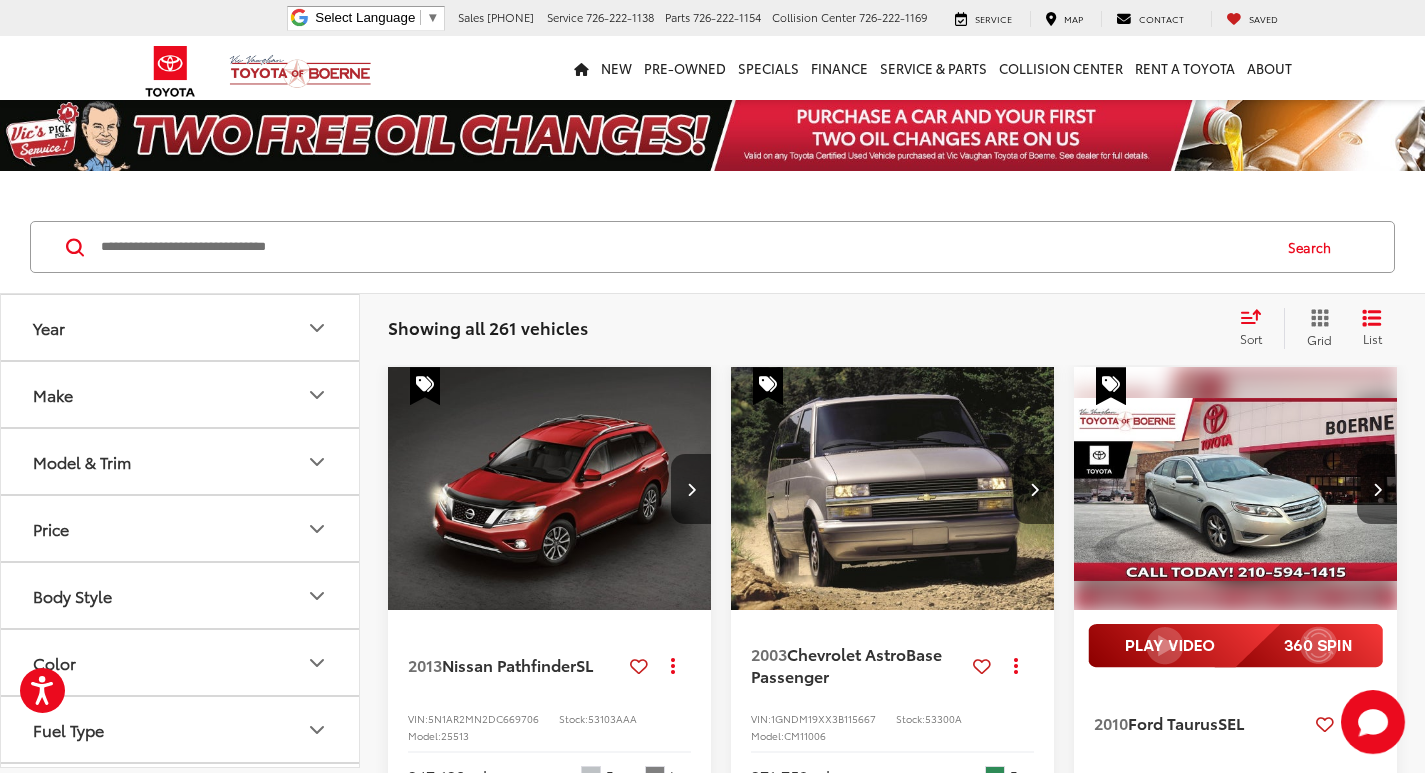 click at bounding box center (684, 247) 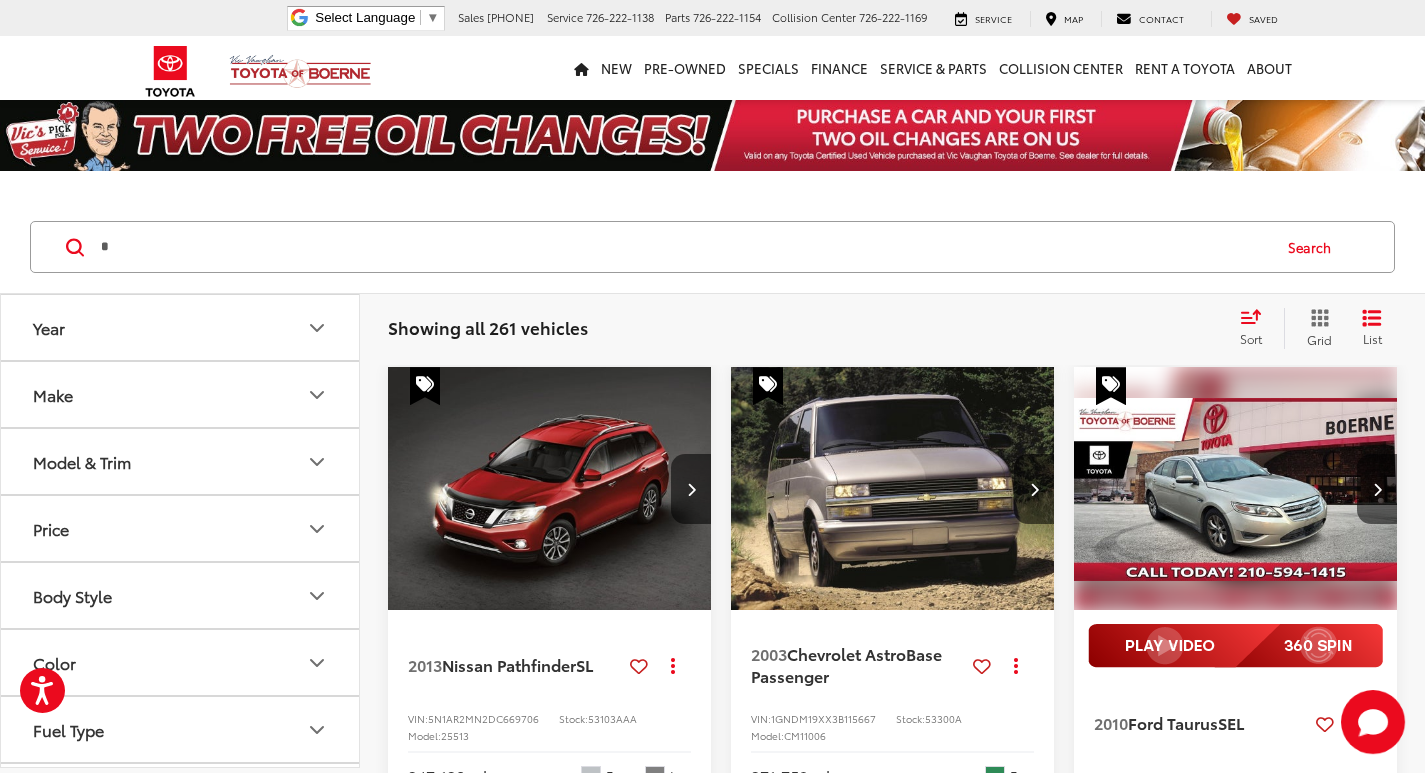 type on "*" 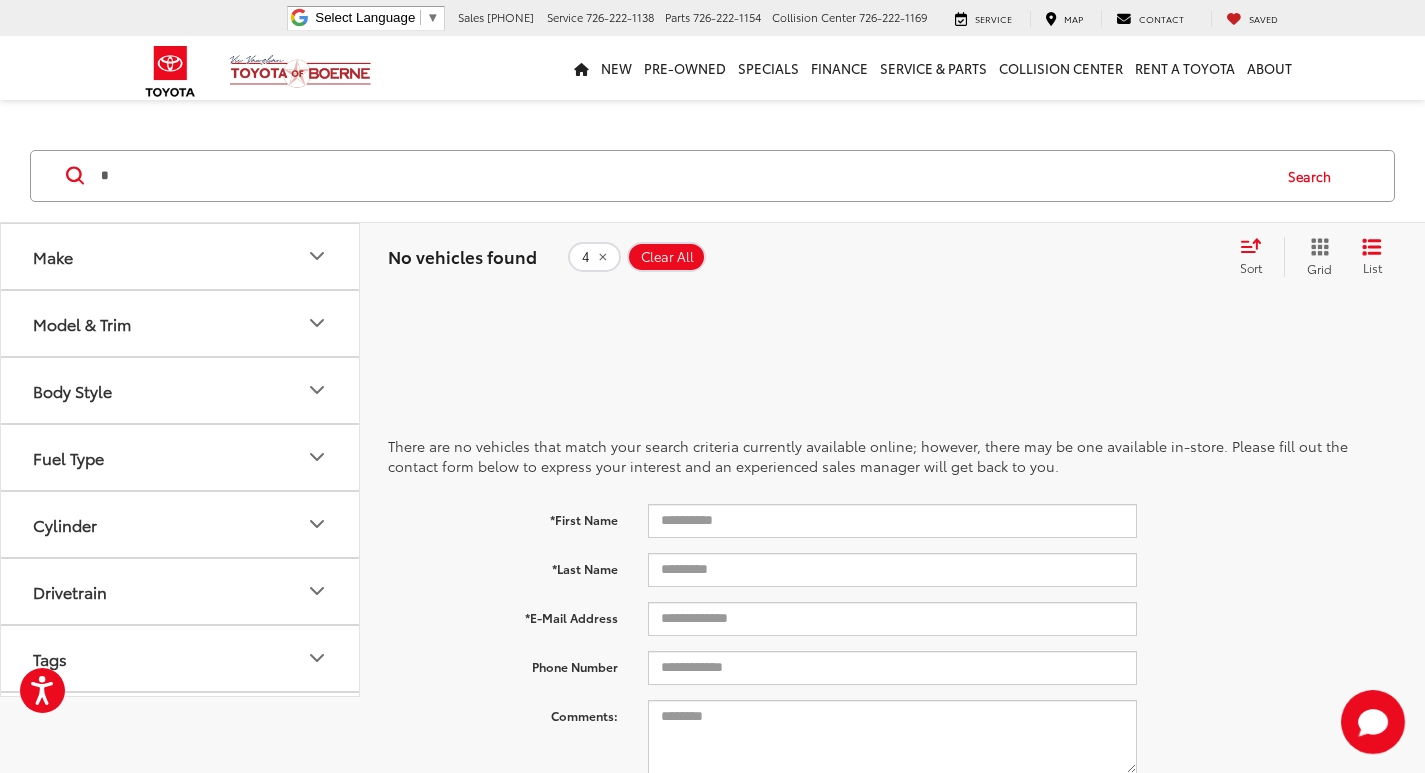 click on "Clear All" at bounding box center [667, 257] 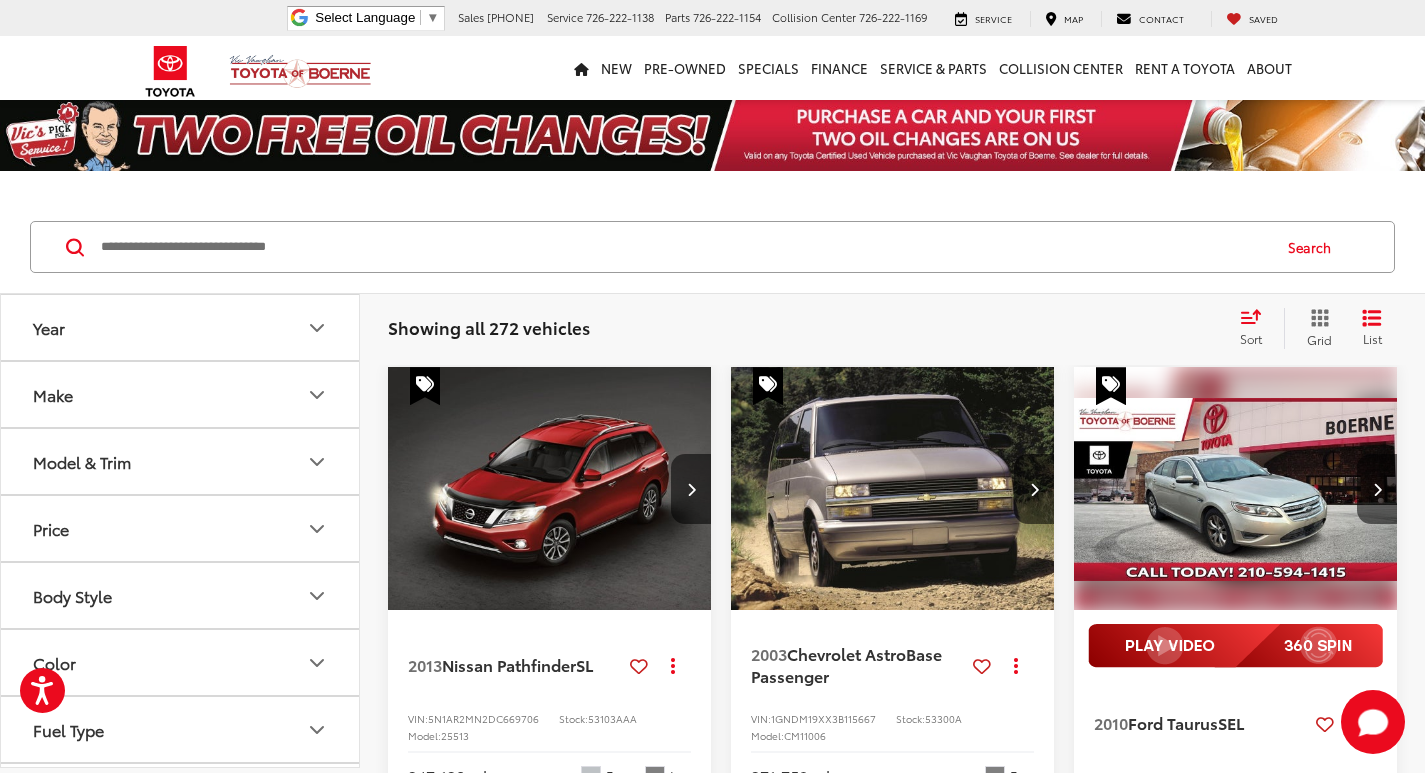 click at bounding box center [684, 247] 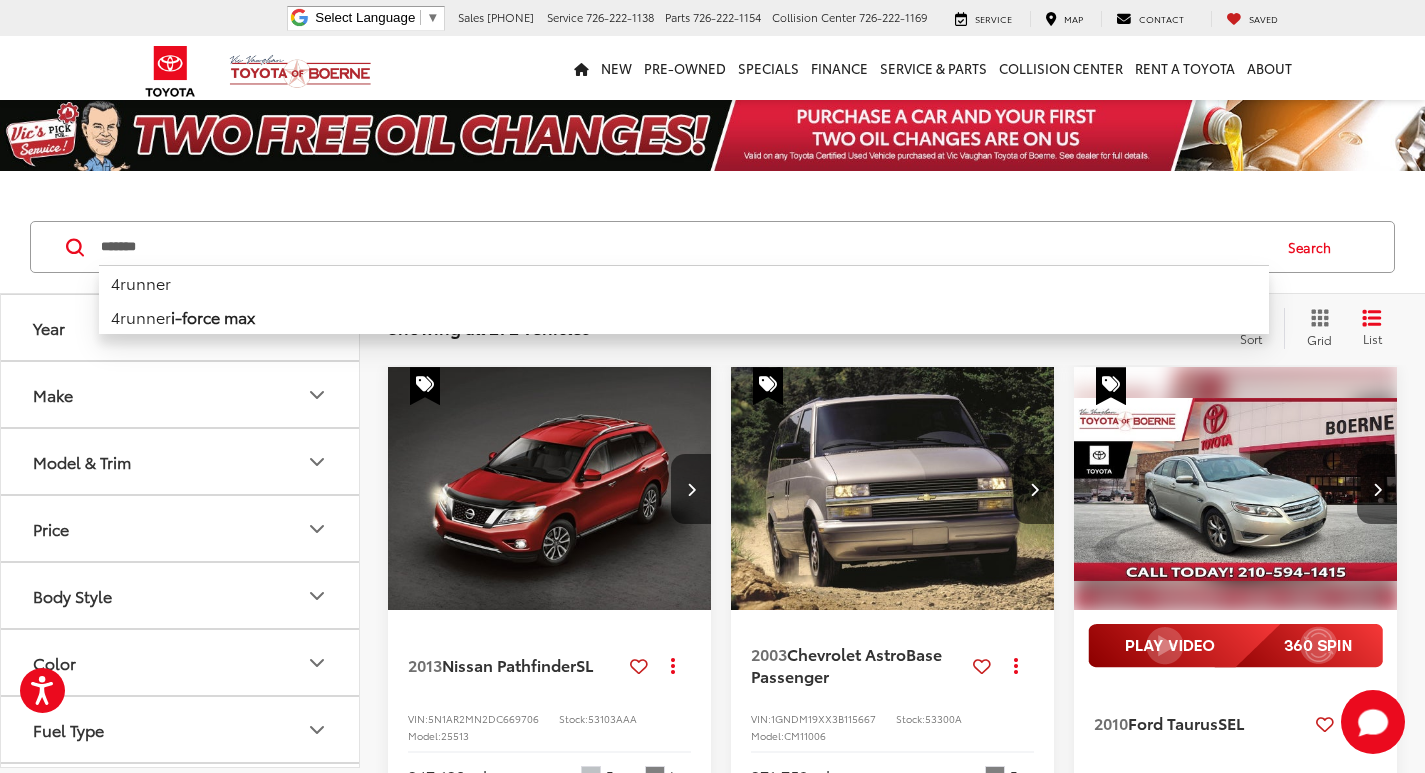 type on "*******" 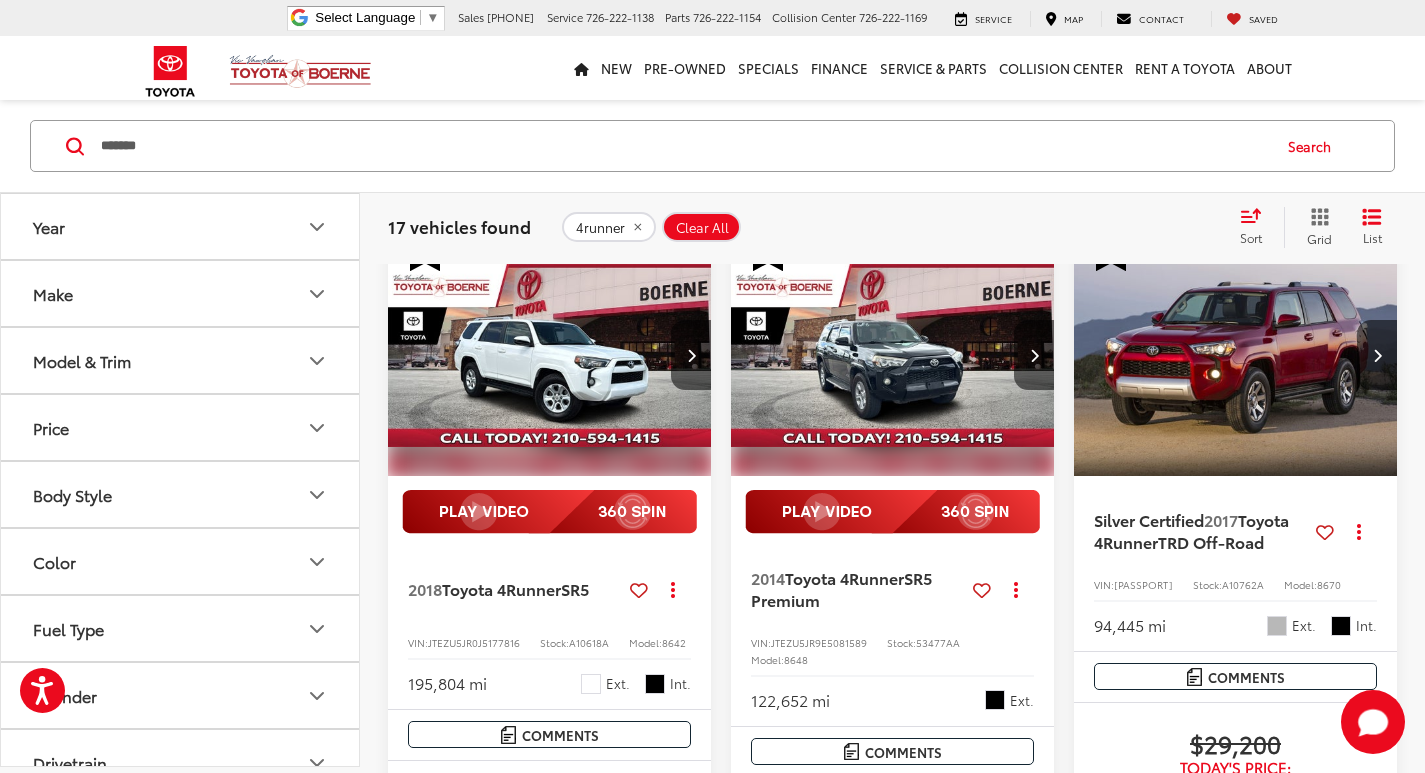 scroll, scrollTop: 100, scrollLeft: 0, axis: vertical 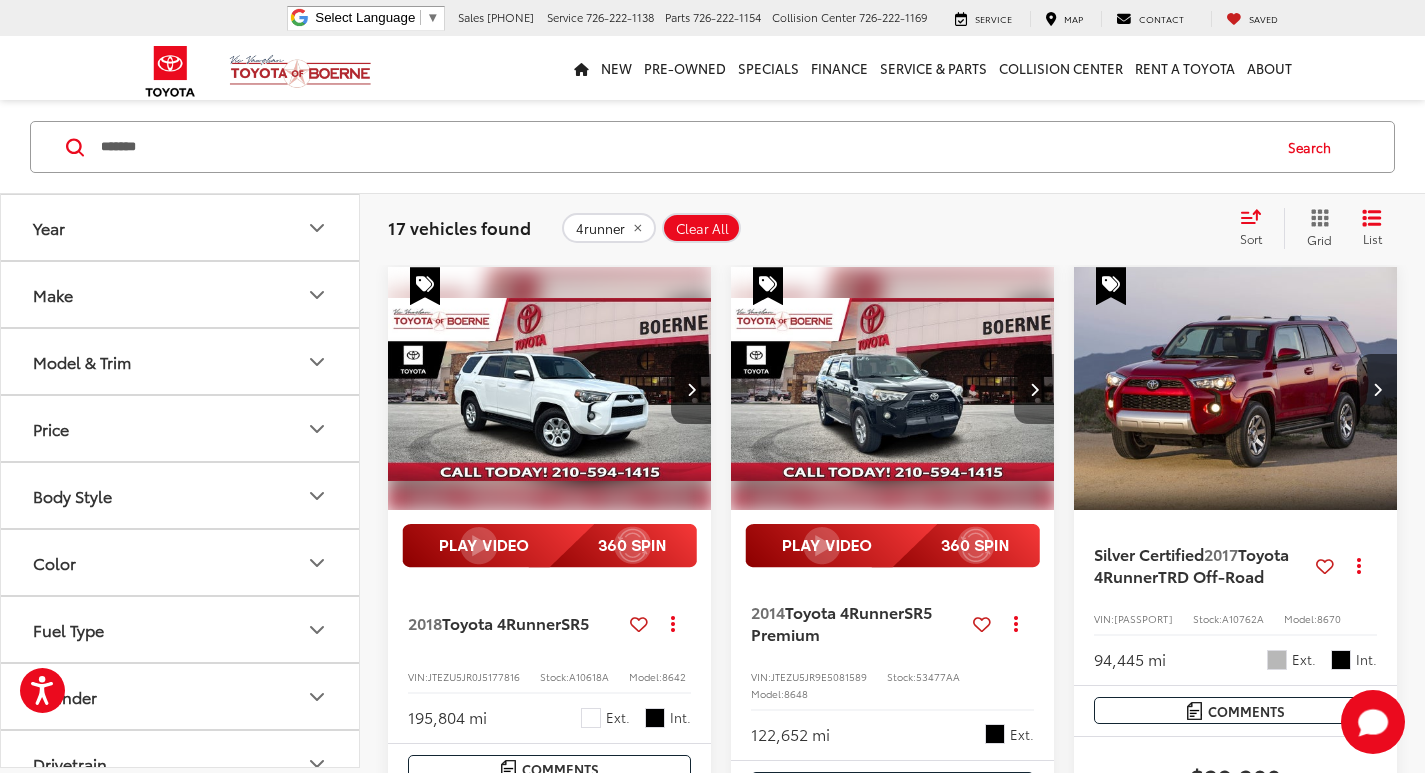 click at bounding box center (1034, 389) 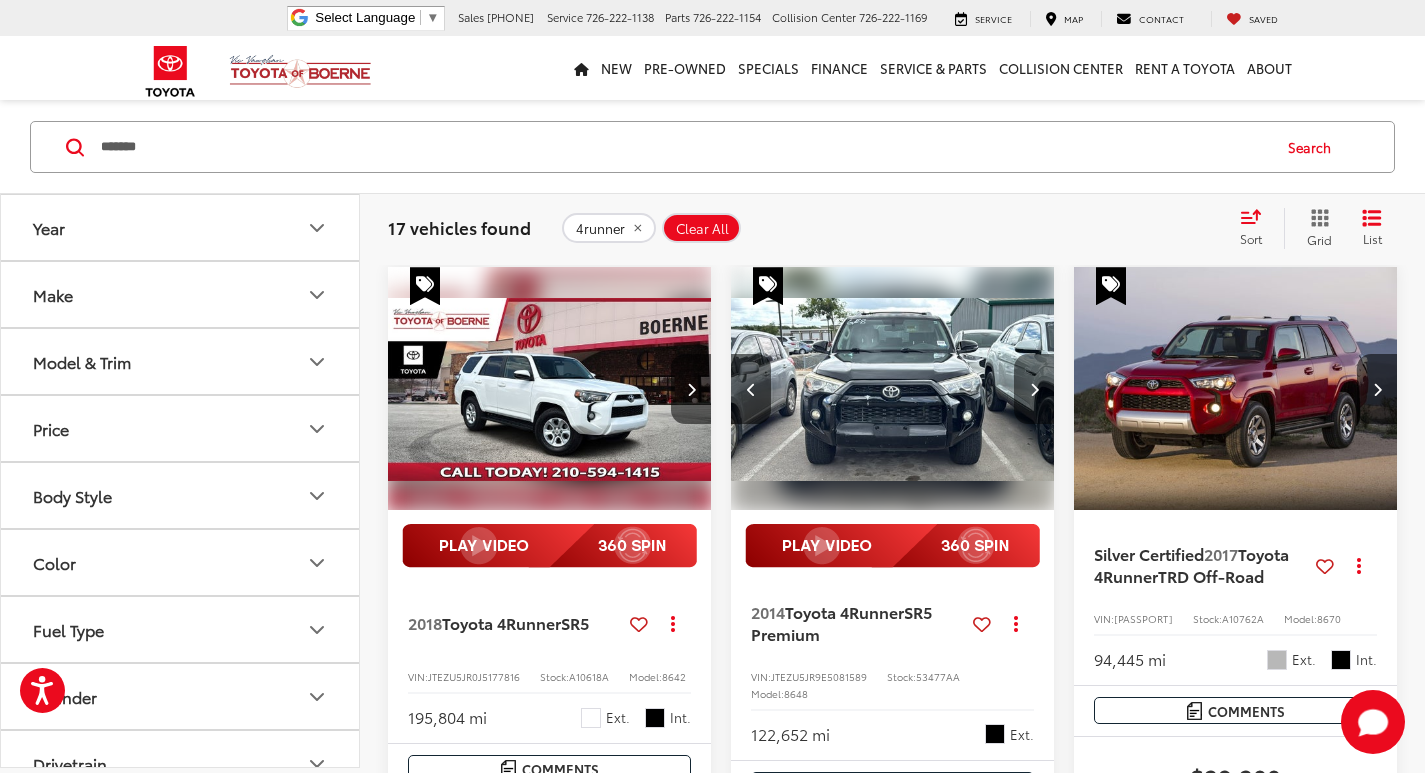 click at bounding box center [1034, 389] 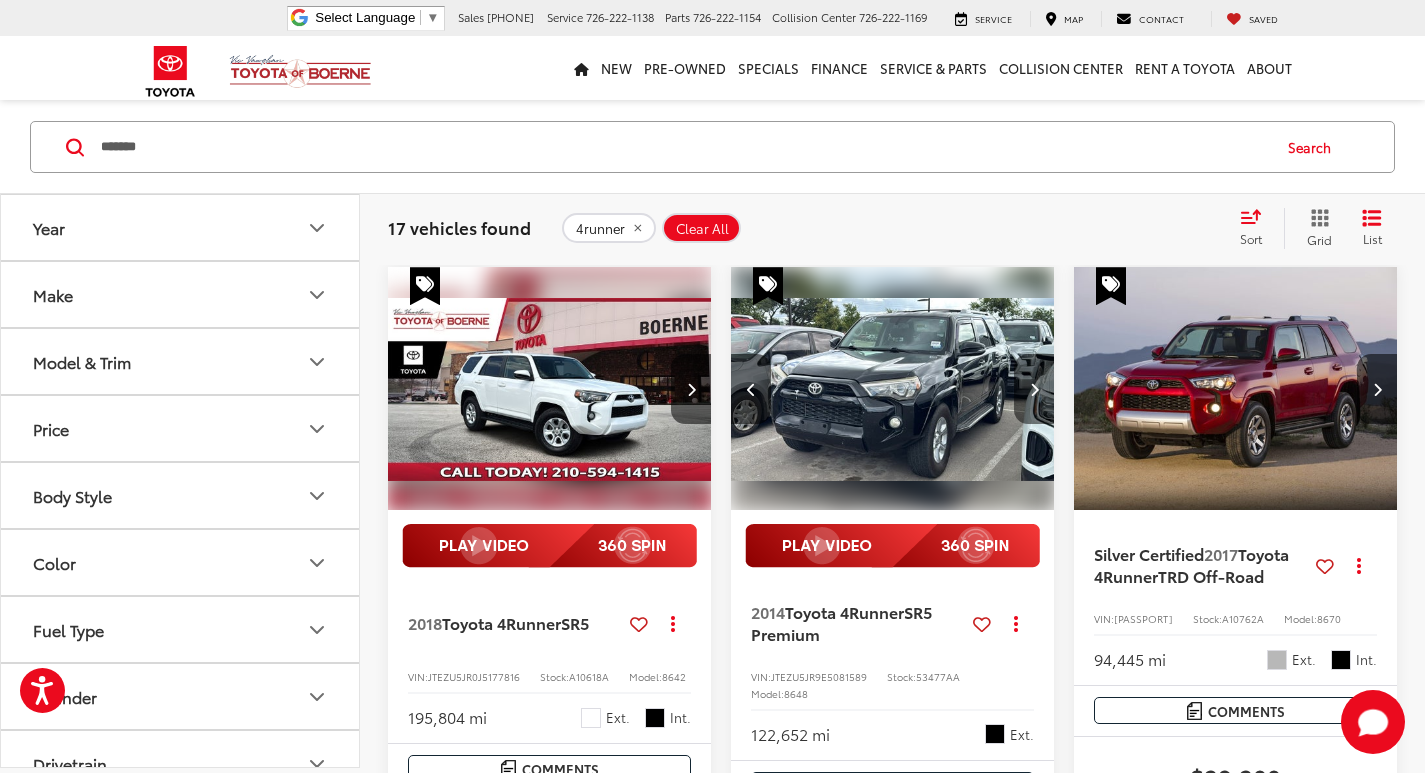 click at bounding box center [1034, 389] 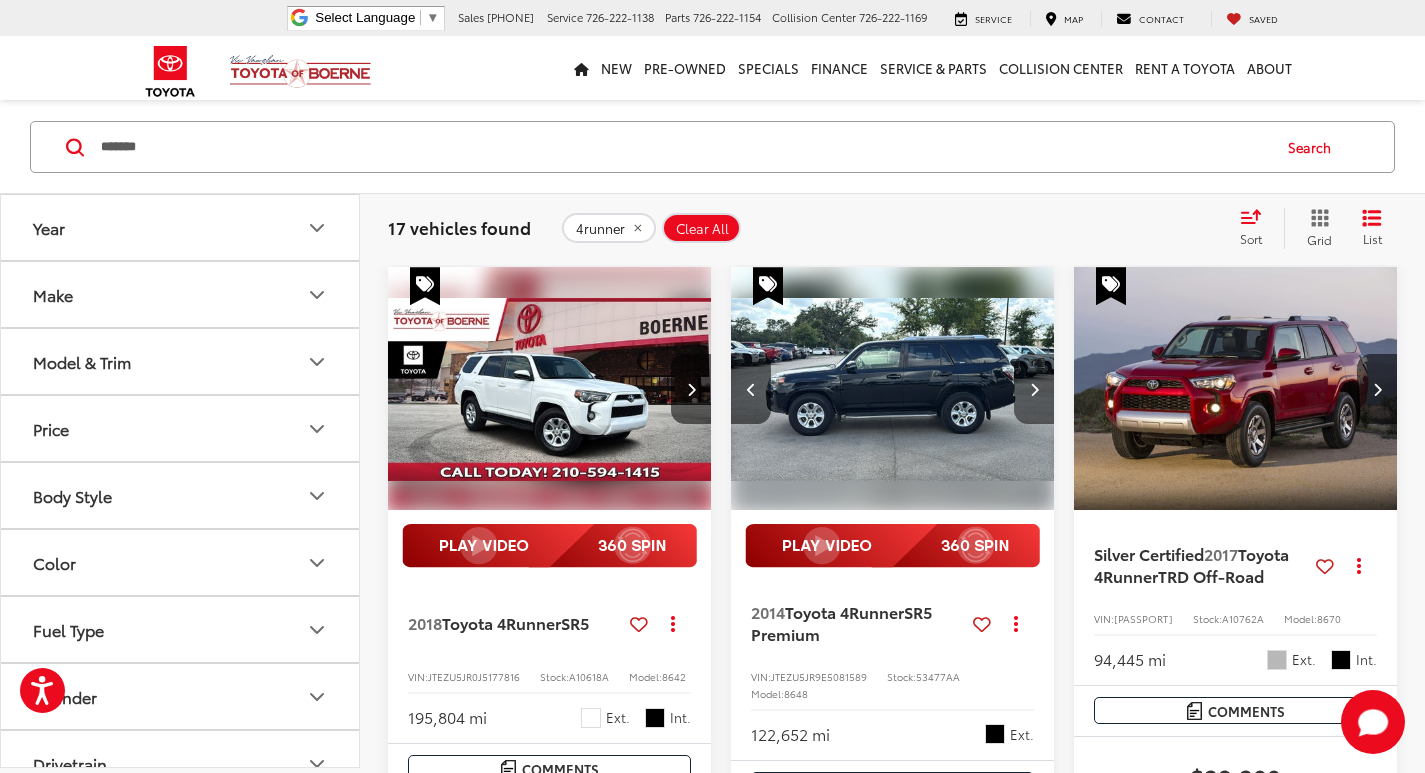 click at bounding box center (1034, 389) 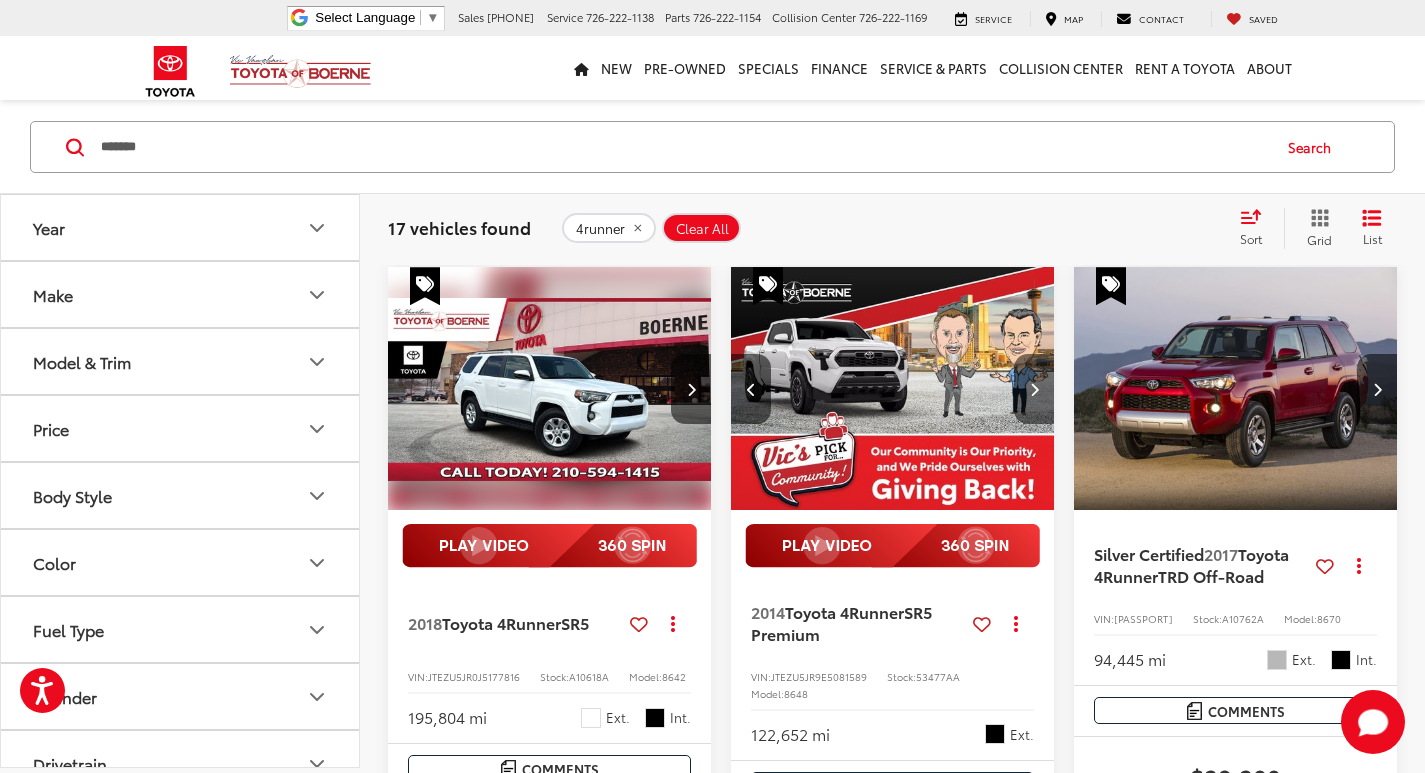 click at bounding box center (1034, 389) 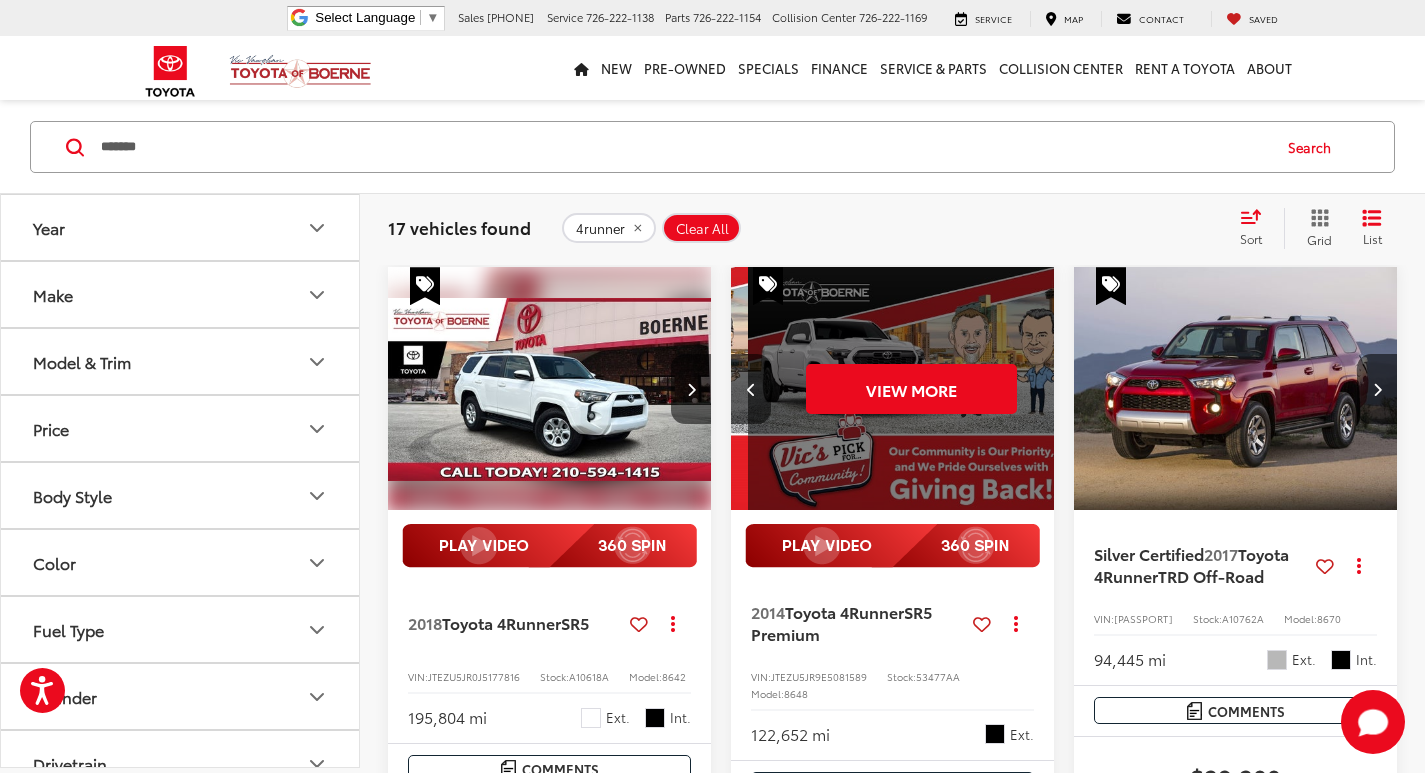 scroll, scrollTop: 0, scrollLeft: 1630, axis: horizontal 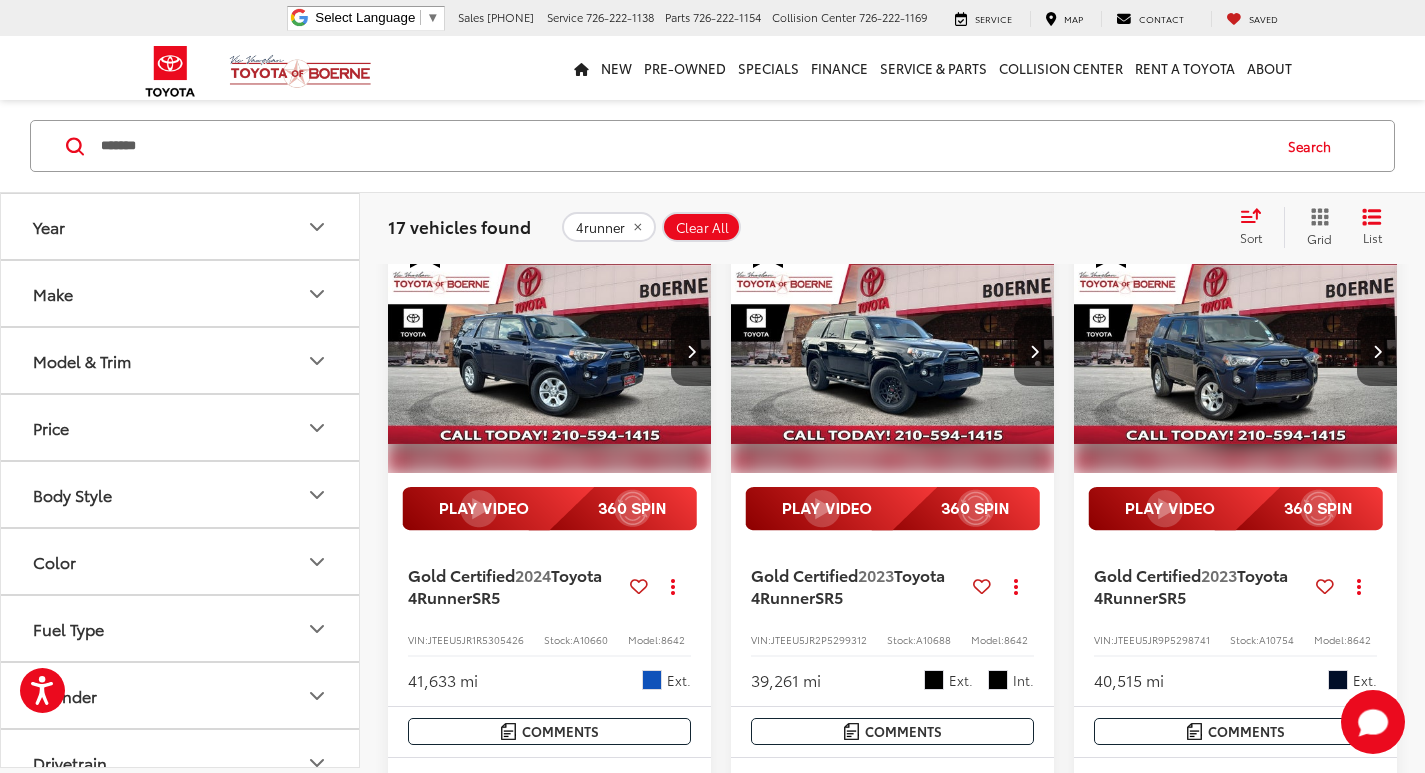 click at bounding box center (1034, 351) 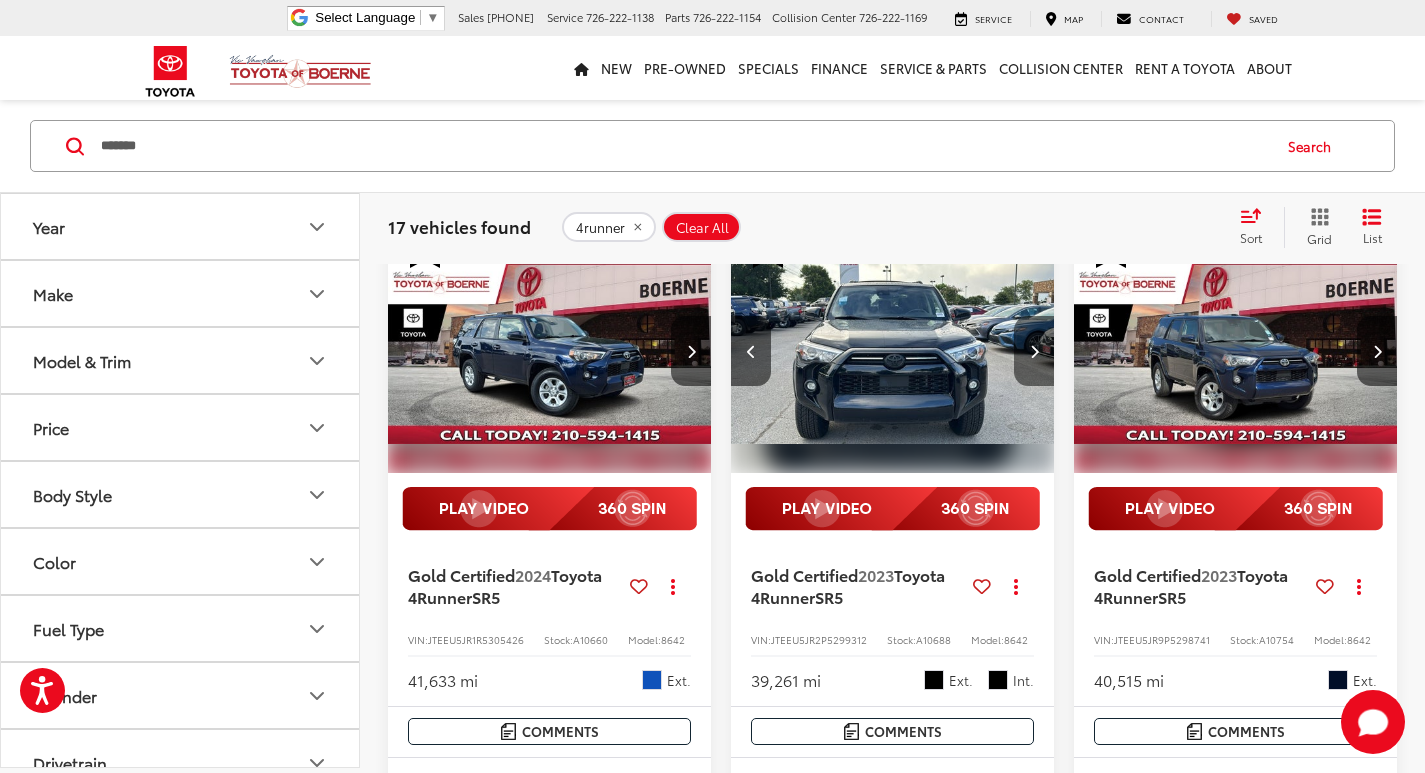 click at bounding box center [1034, 351] 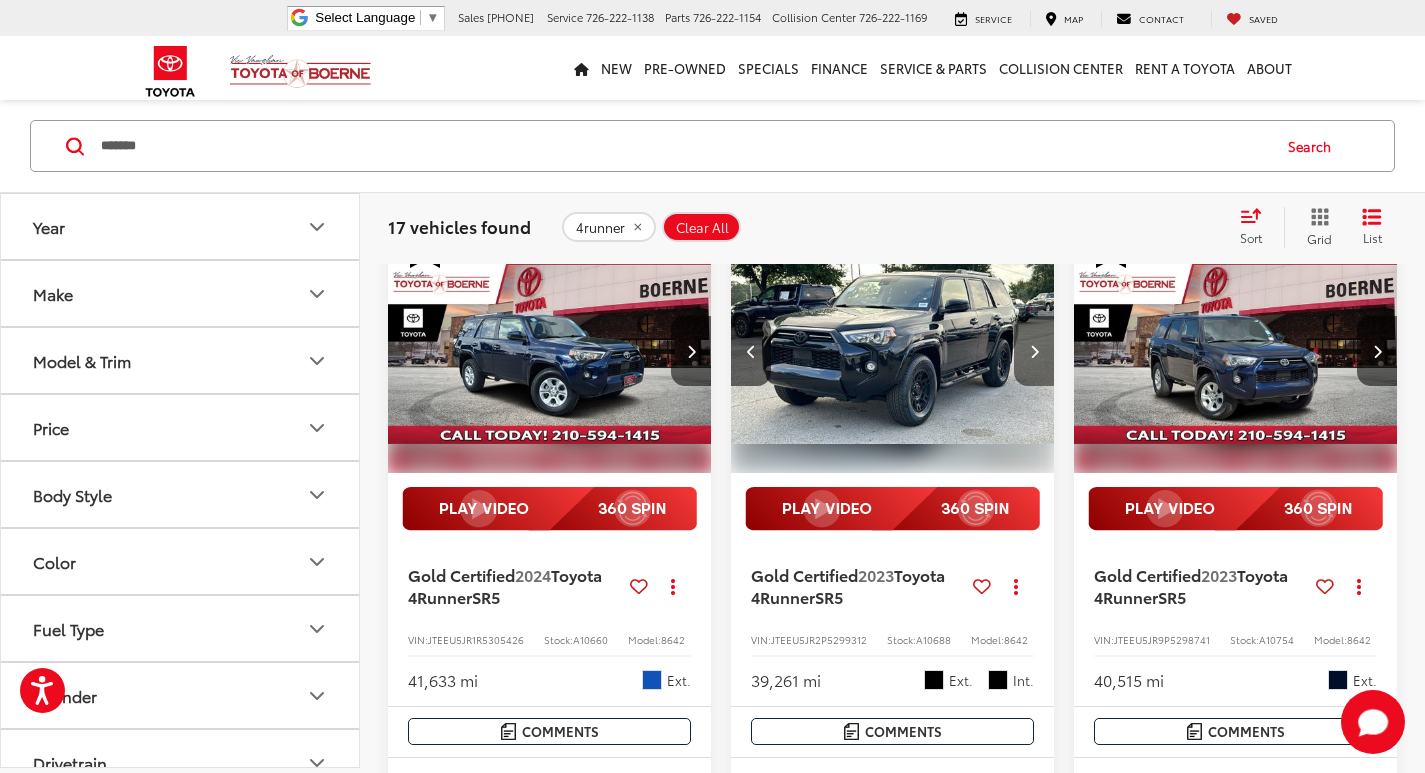 click at bounding box center [1034, 351] 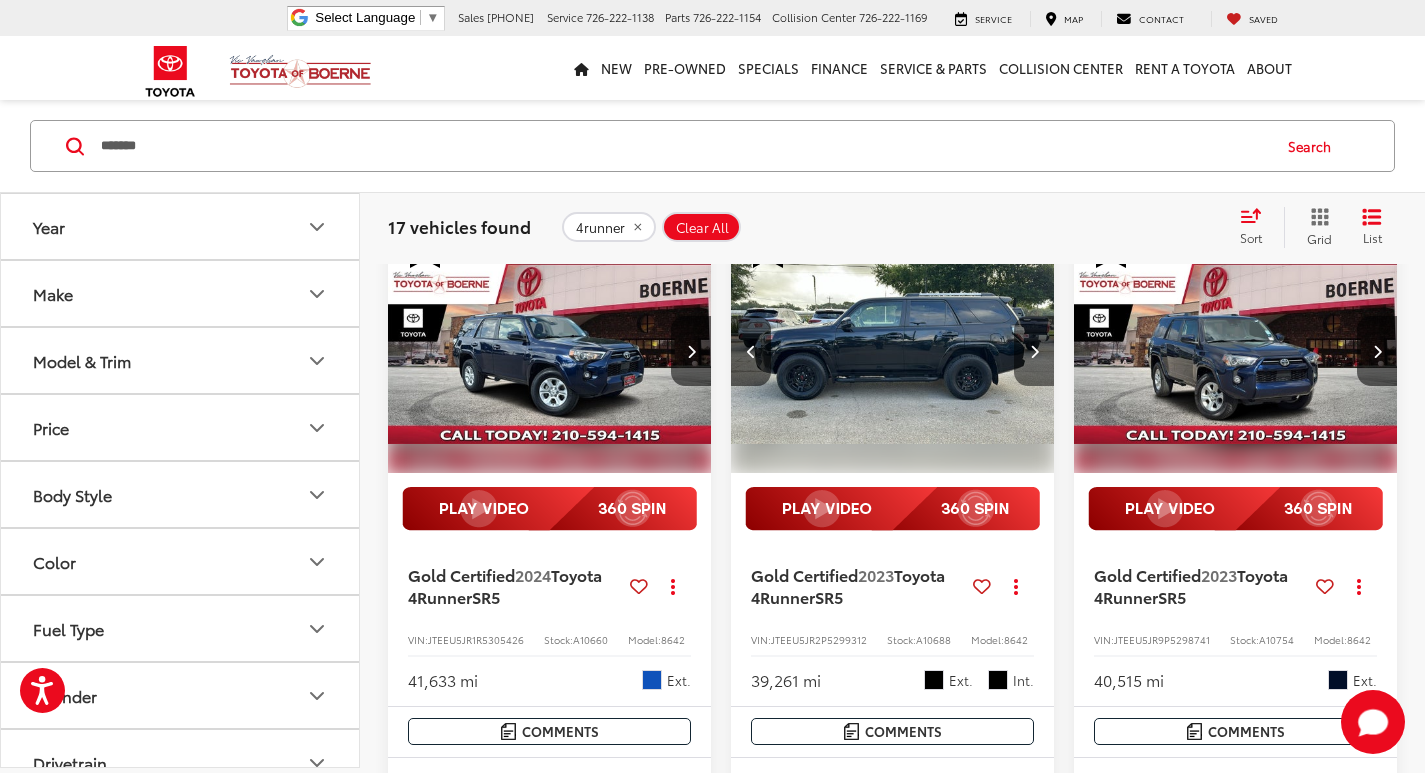 click at bounding box center [1034, 351] 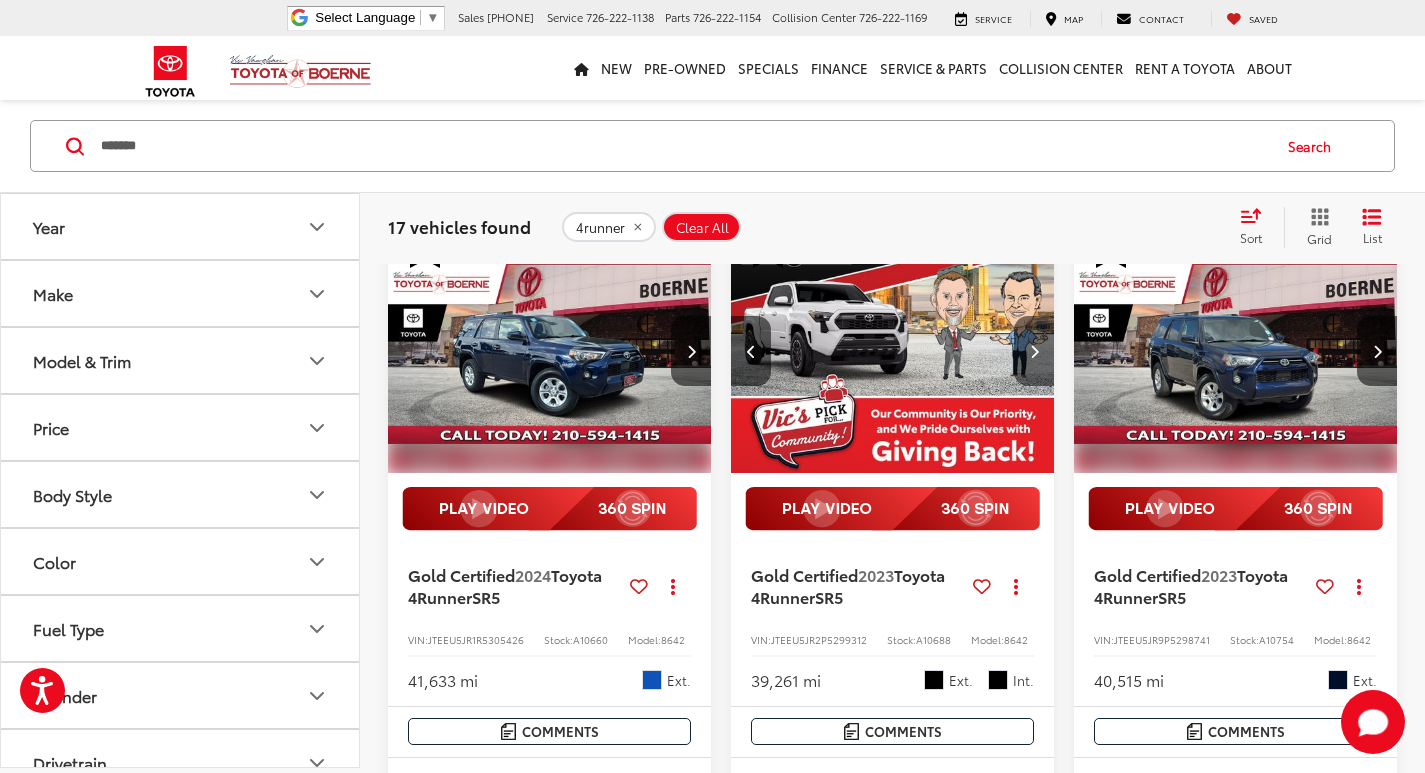 click at bounding box center (1034, 351) 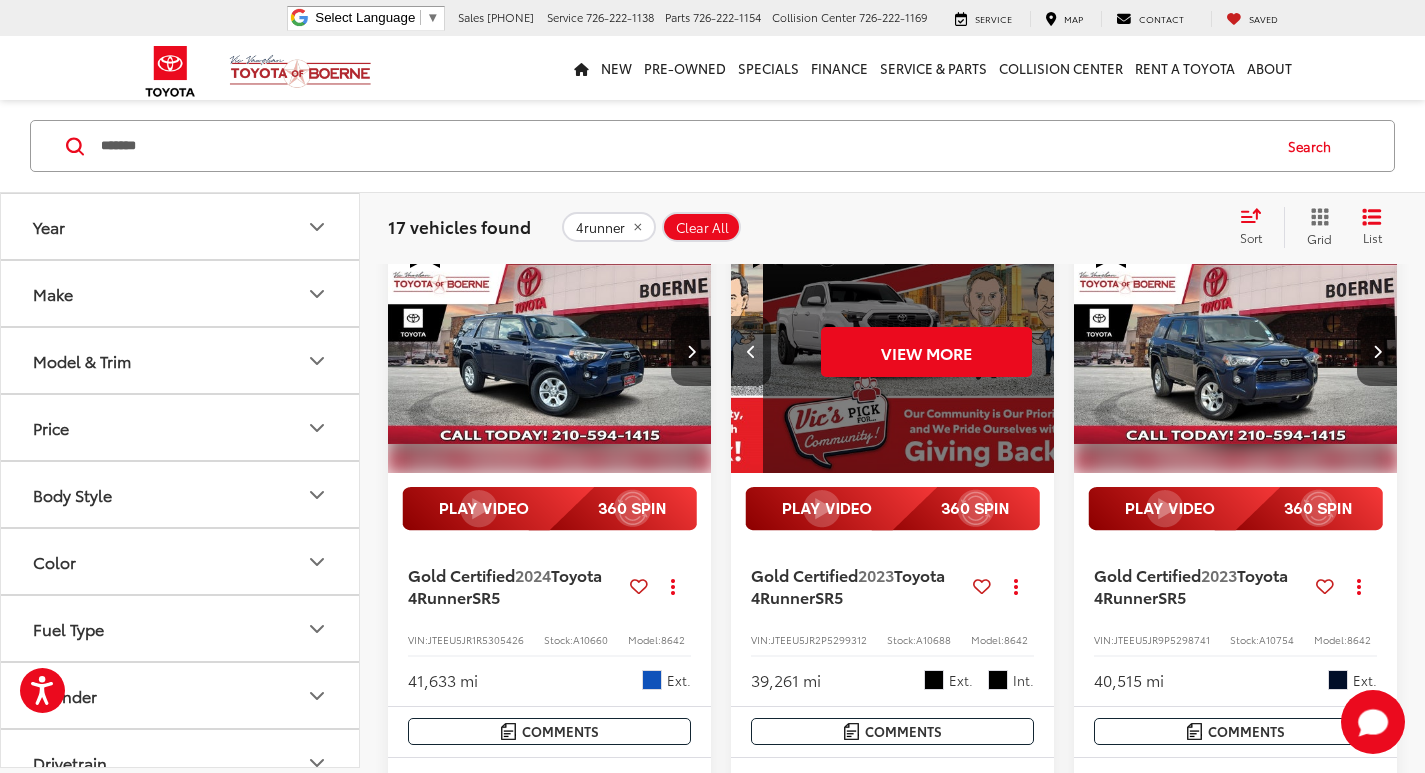 scroll, scrollTop: 0, scrollLeft: 1630, axis: horizontal 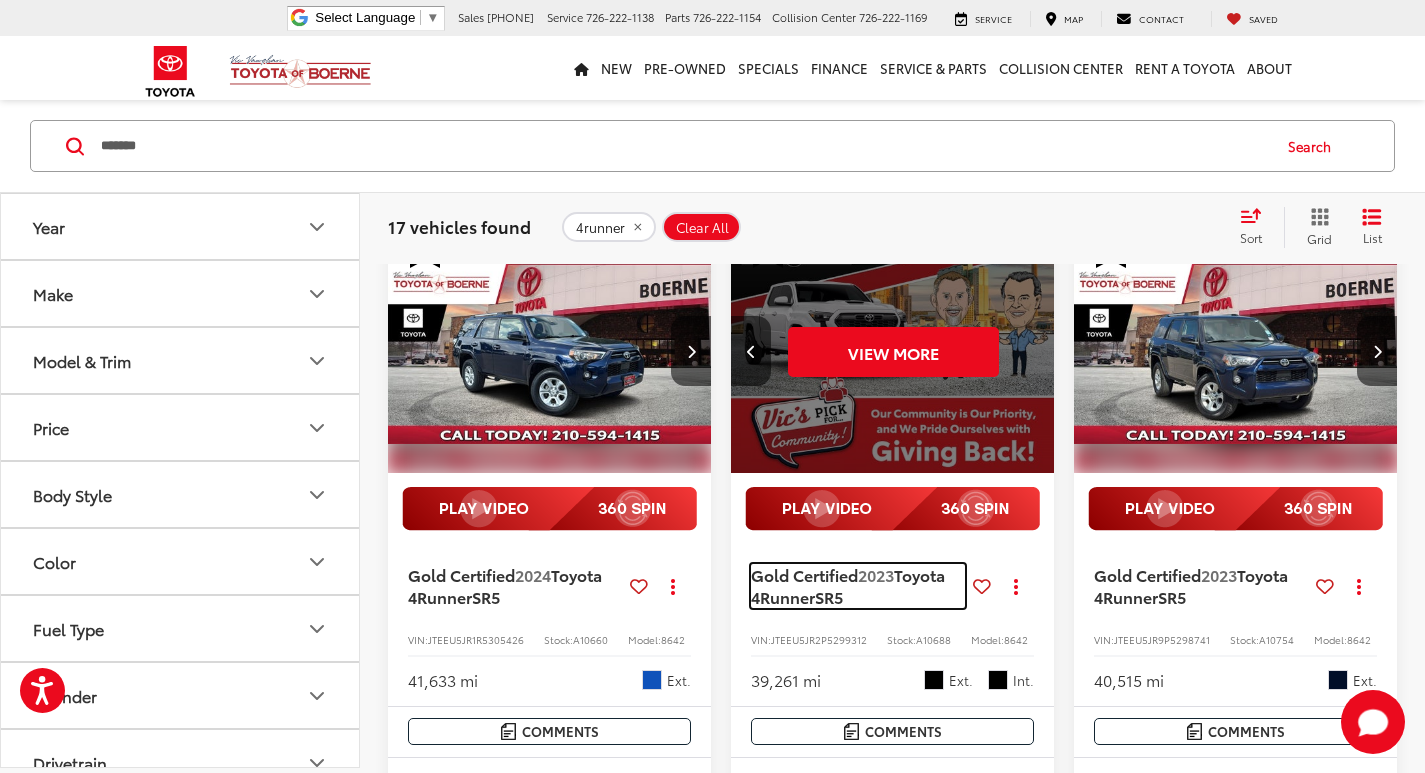 click on "Gold Certified" at bounding box center (804, 574) 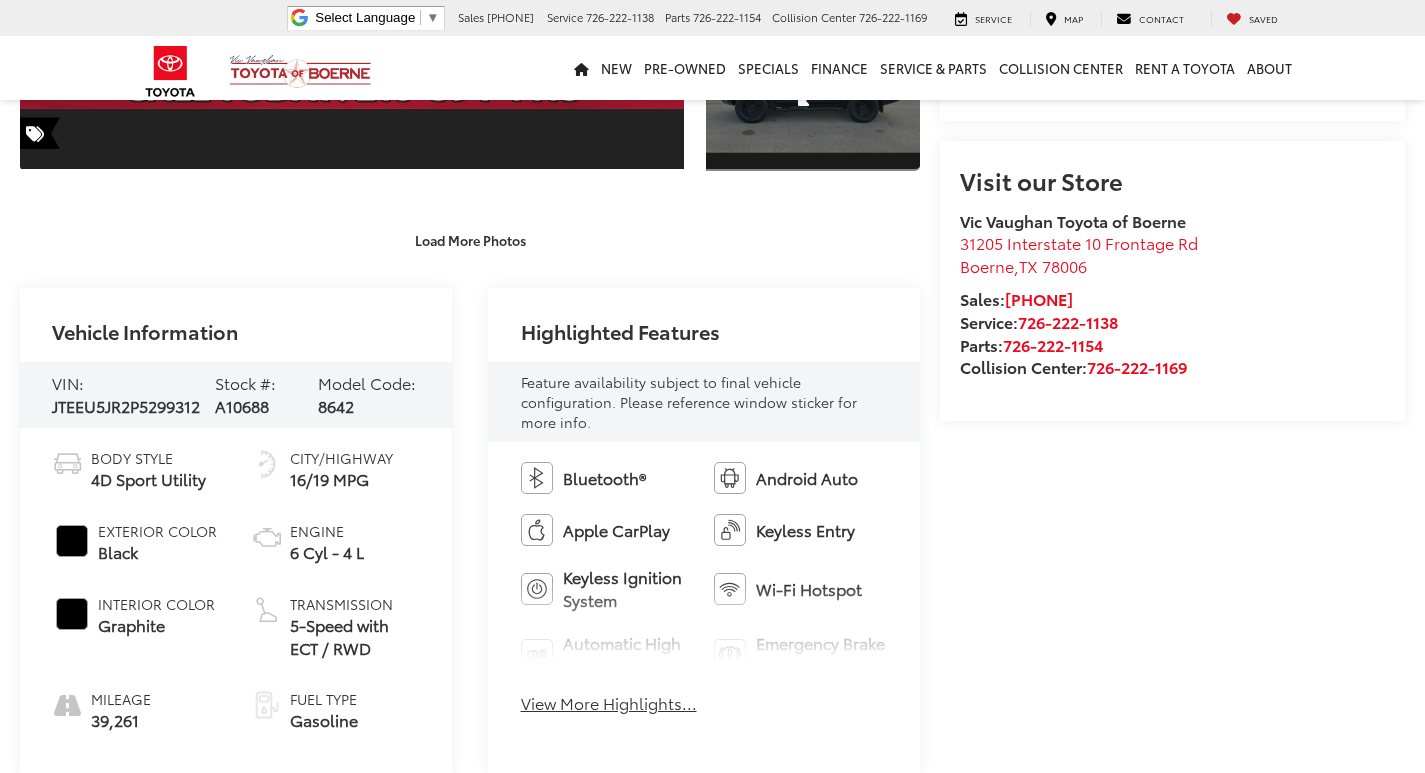 scroll, scrollTop: 600, scrollLeft: 0, axis: vertical 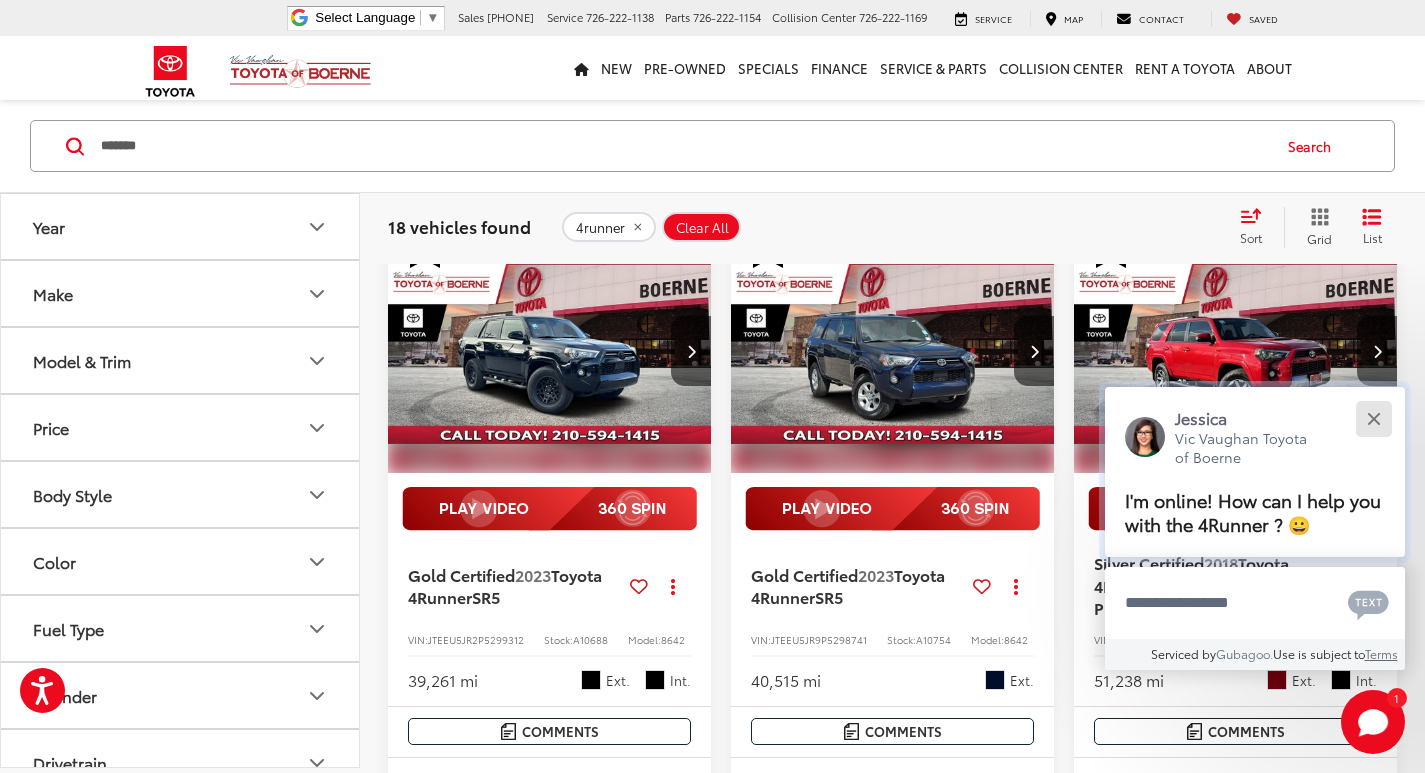 click at bounding box center (1373, 418) 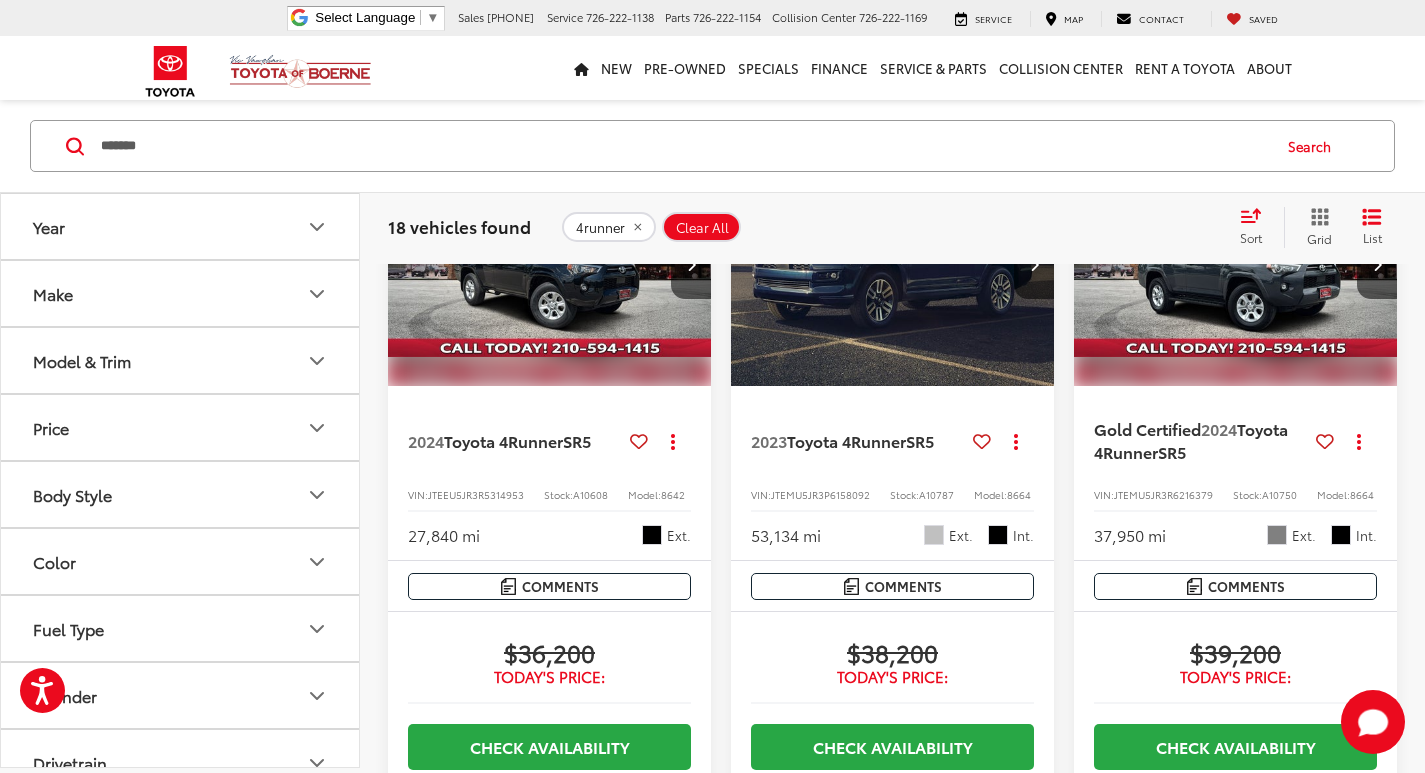 scroll, scrollTop: 2400, scrollLeft: 0, axis: vertical 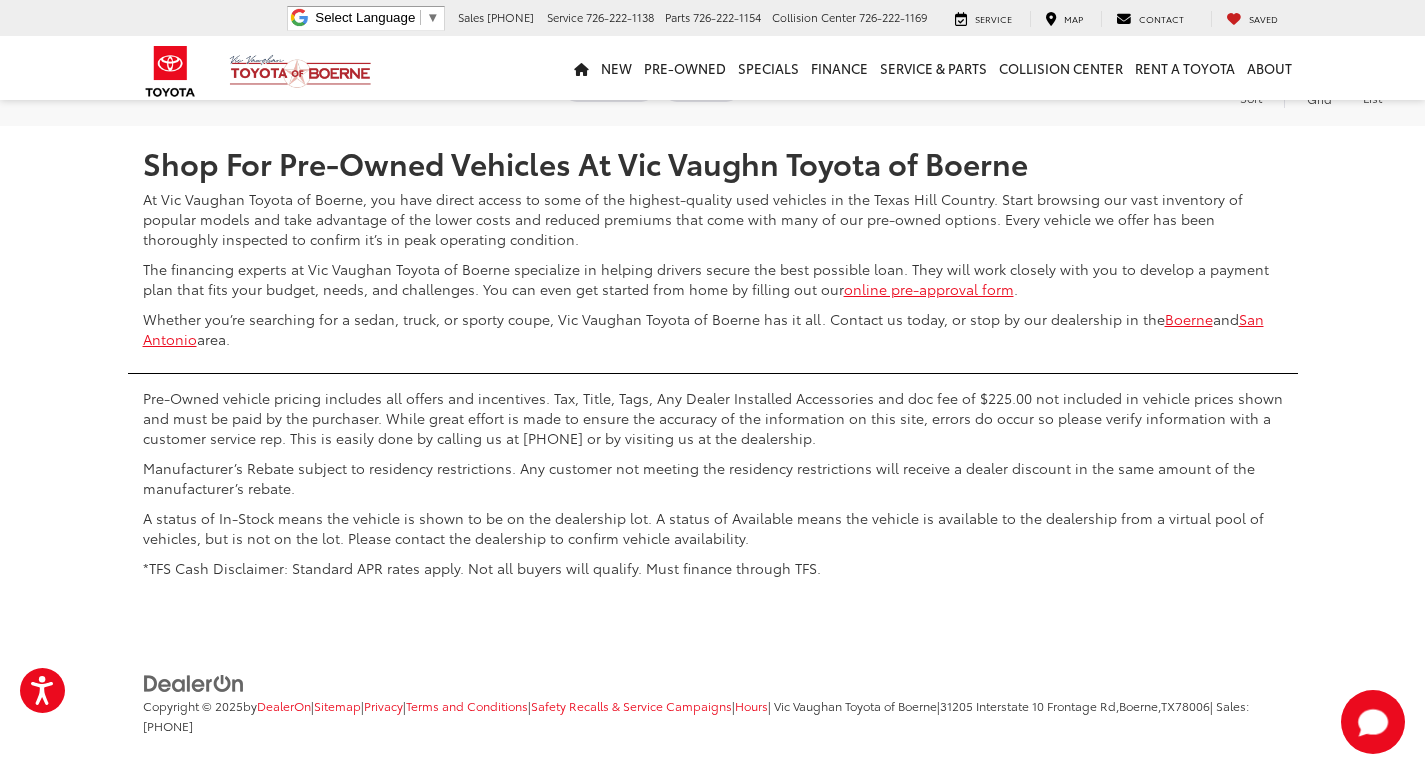 click on "2" at bounding box center (1129, 67) 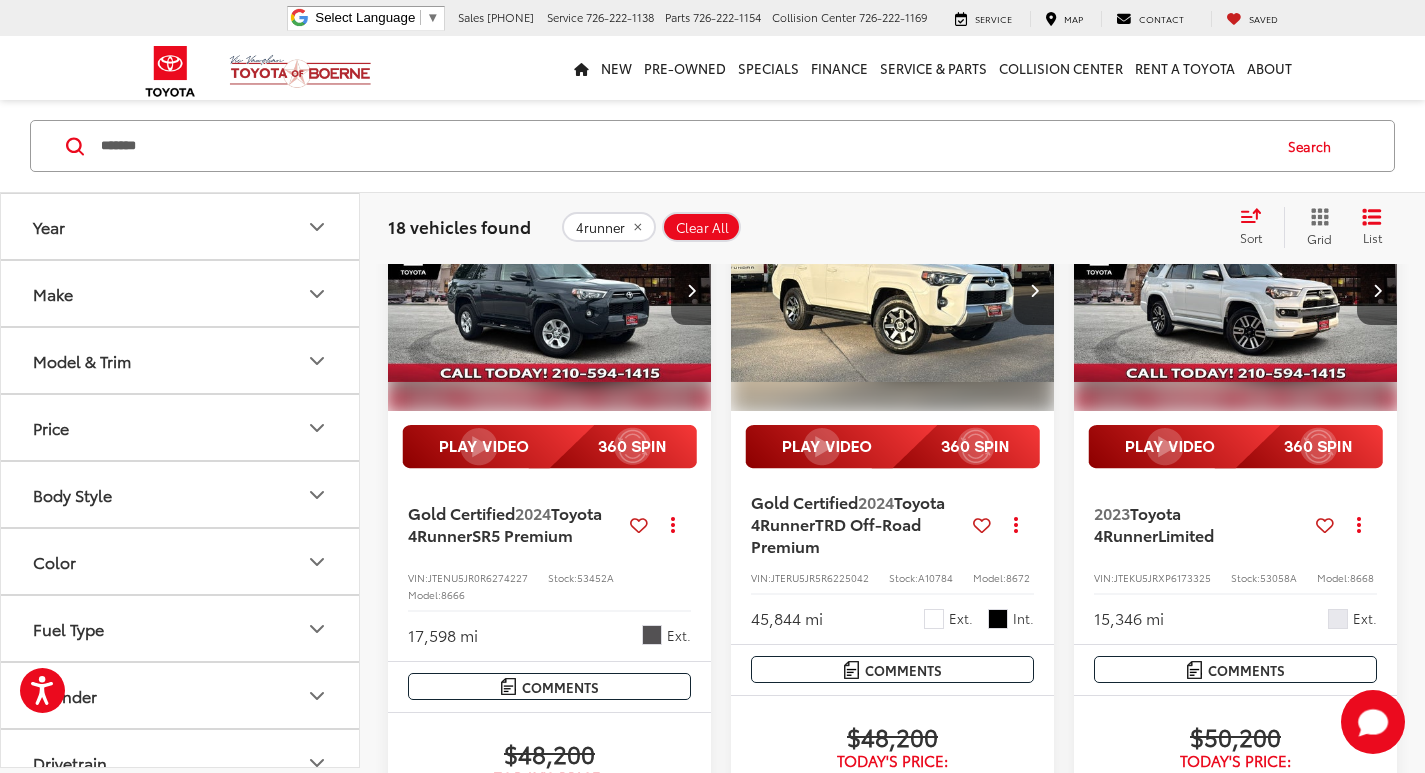 scroll, scrollTop: 201, scrollLeft: 0, axis: vertical 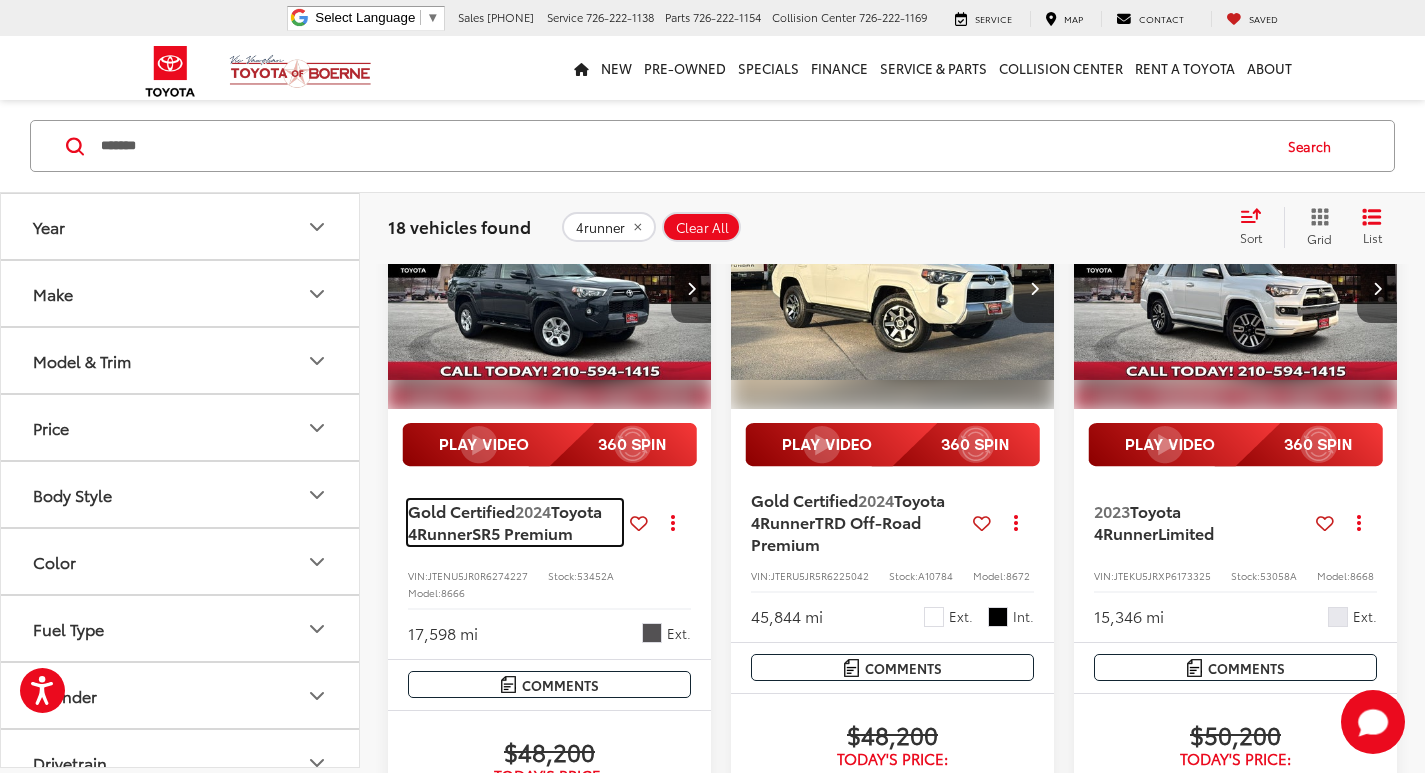 click on "Toyota 4Runner" at bounding box center [505, 521] 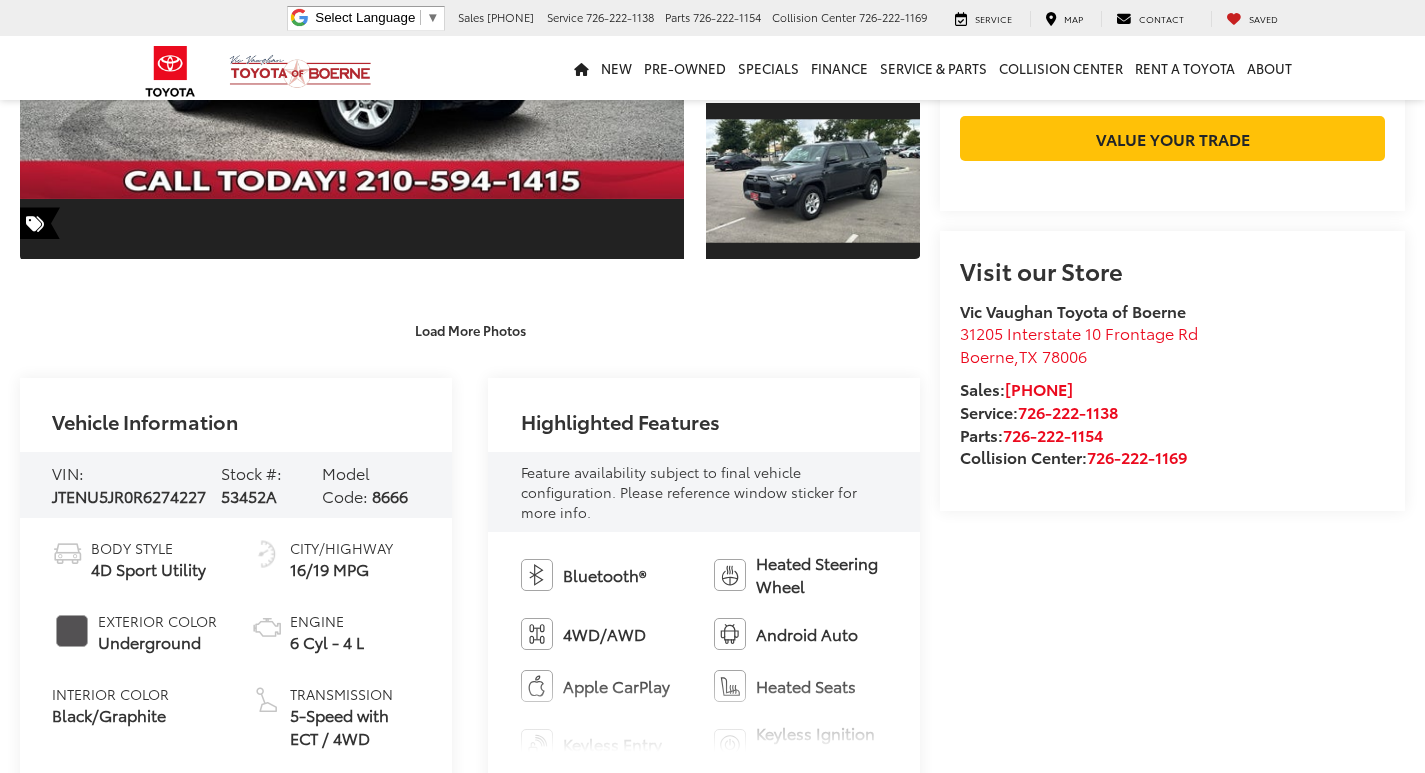 scroll, scrollTop: 0, scrollLeft: 0, axis: both 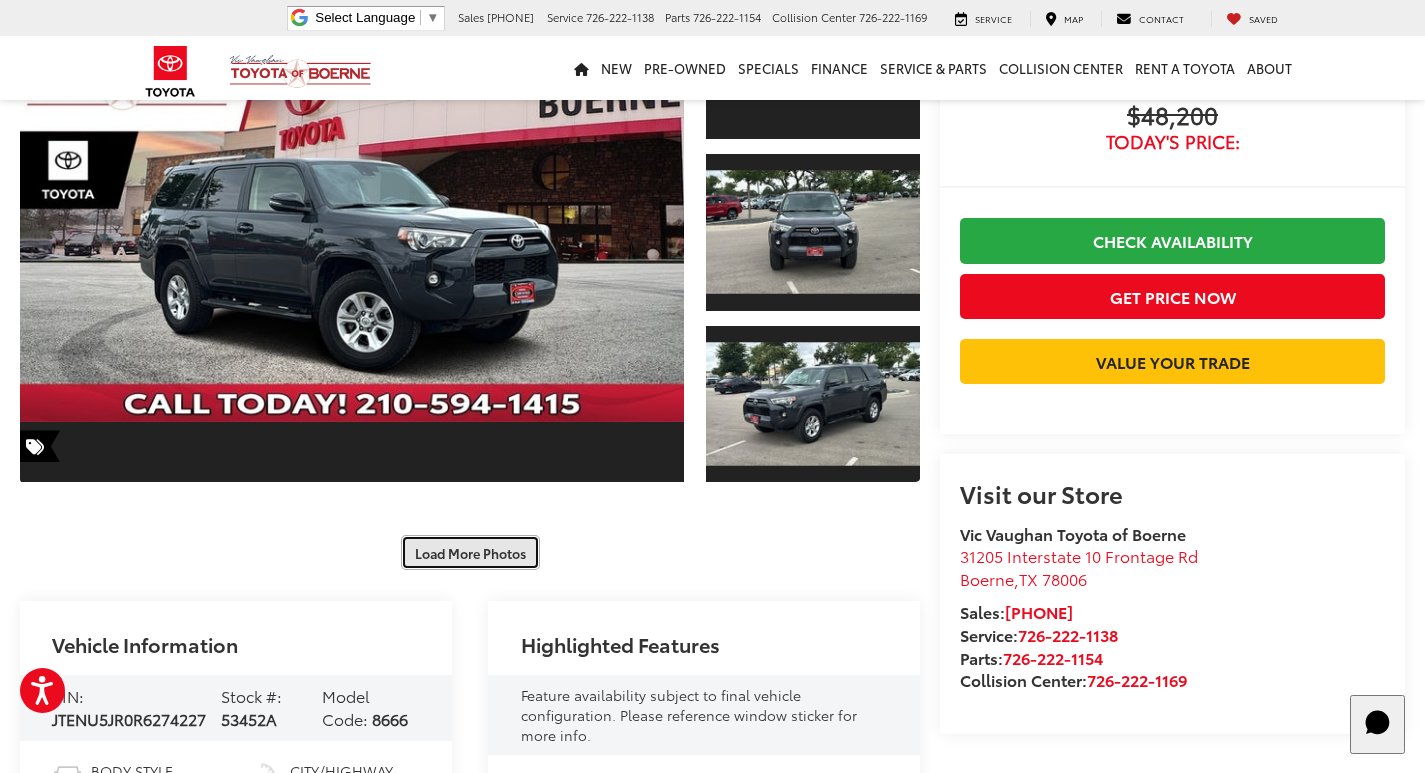 click on "Load More Photos" at bounding box center [470, 552] 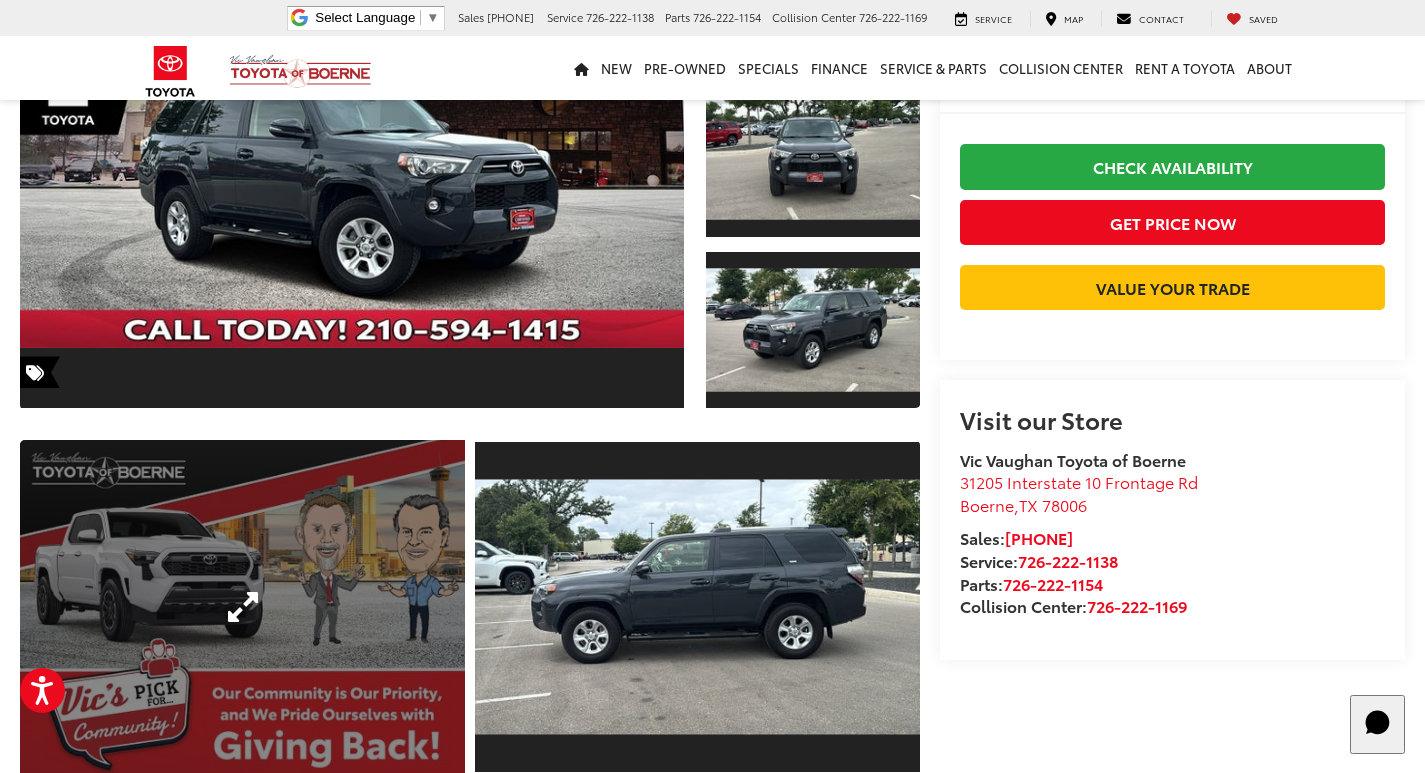 scroll, scrollTop: 0, scrollLeft: 0, axis: both 